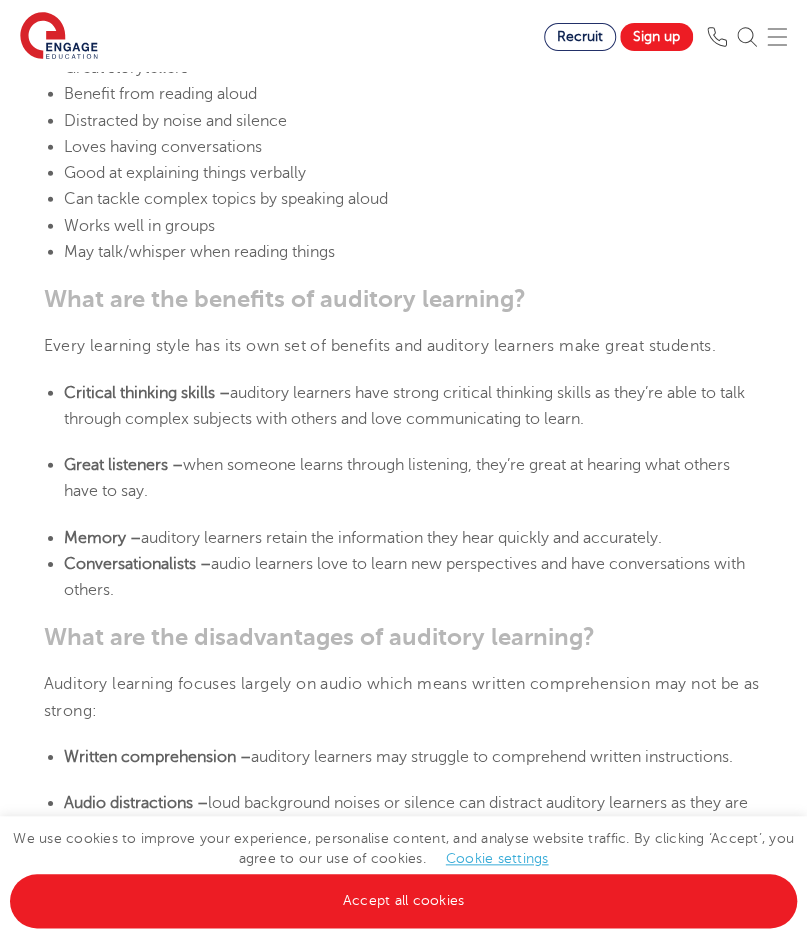 scroll, scrollTop: 1632, scrollLeft: 0, axis: vertical 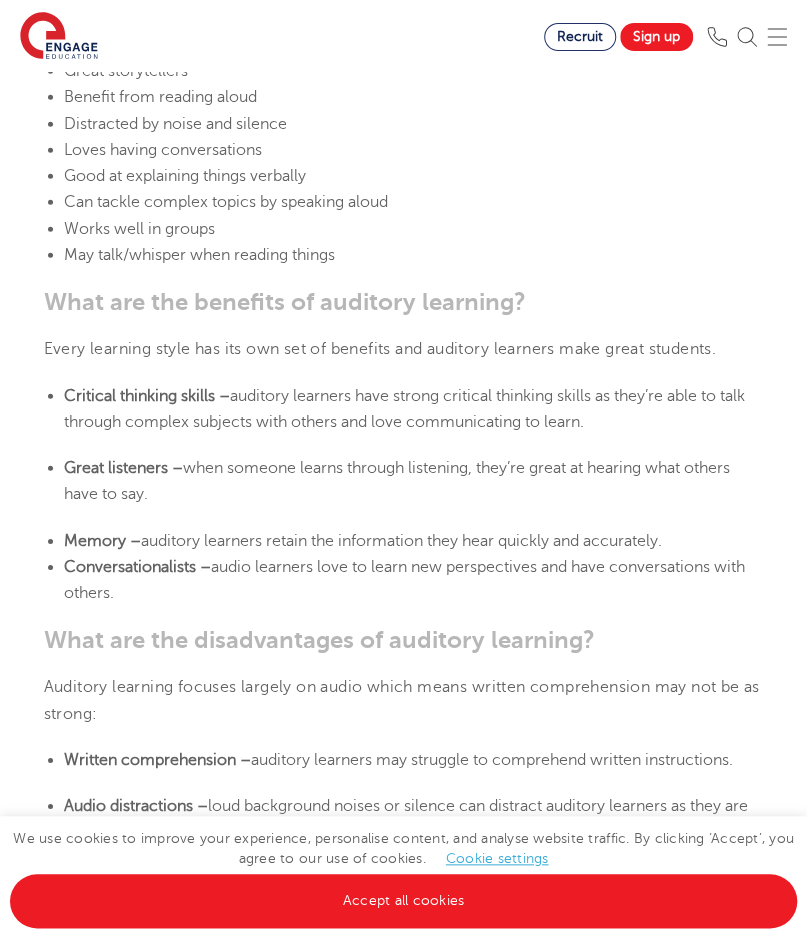 click on "auditory learners have strong critical thinking skills as they’re able to talk through complex subjects with others and love communicating to learn." at bounding box center (404, 409) 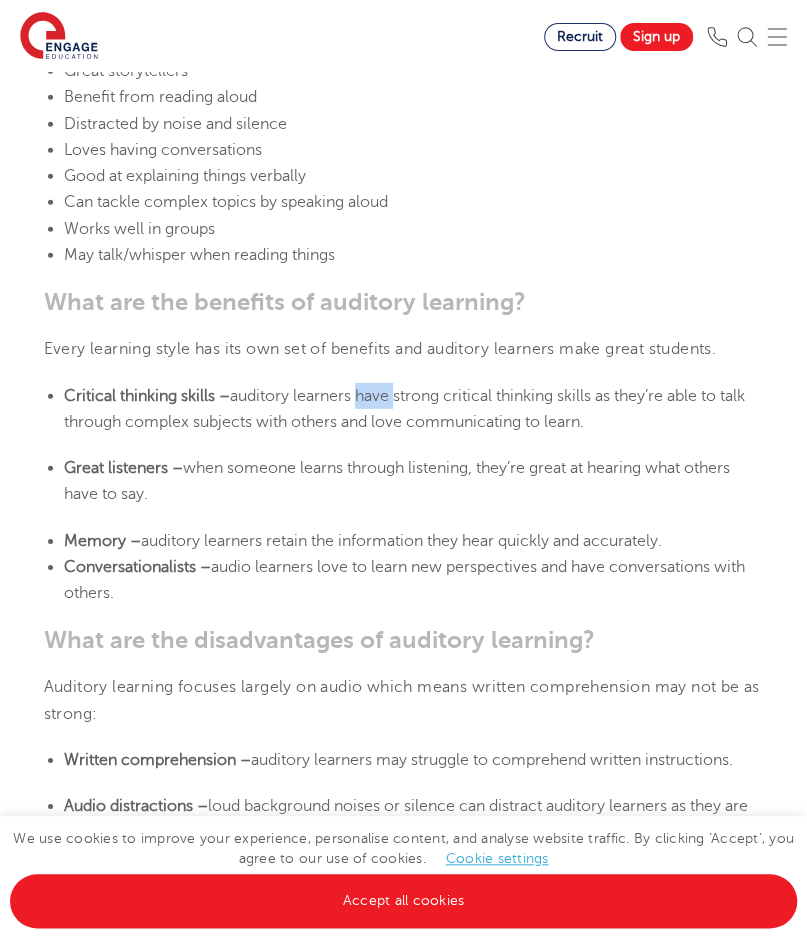 click on "auditory learners have strong critical thinking skills as they’re able to talk through complex subjects with others and love communicating to learn." at bounding box center (404, 409) 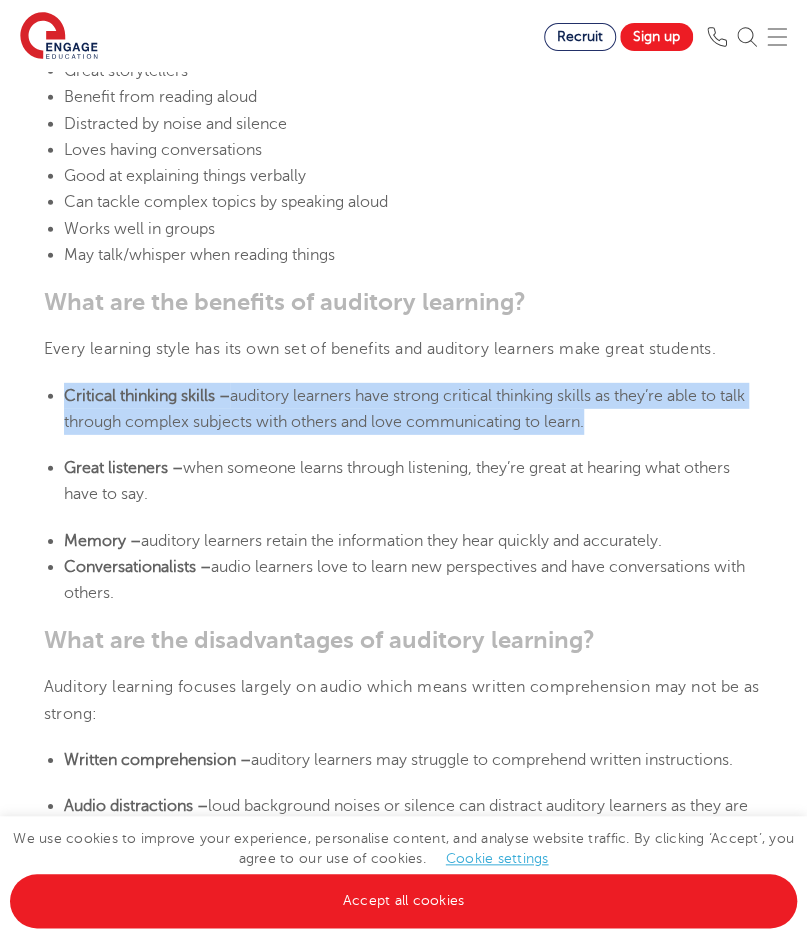 click on "auditory learners have strong critical thinking skills as they’re able to talk through complex subjects with others and love communicating to learn." at bounding box center (404, 409) 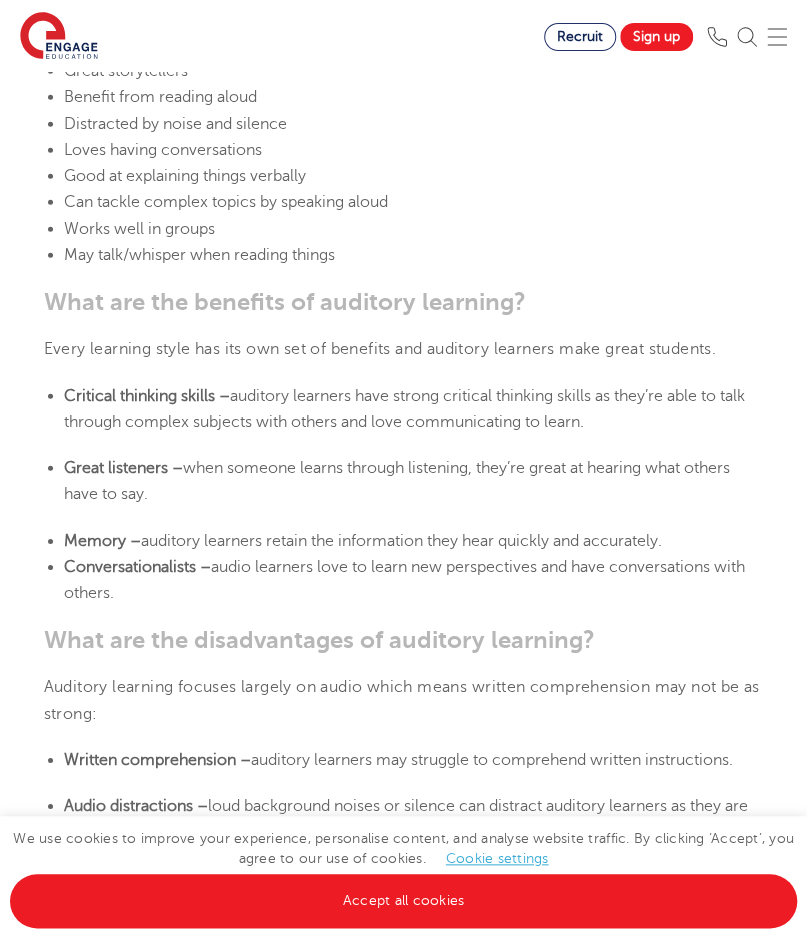 drag, startPoint x: 283, startPoint y: 363, endPoint x: 268, endPoint y: 444, distance: 82.37718 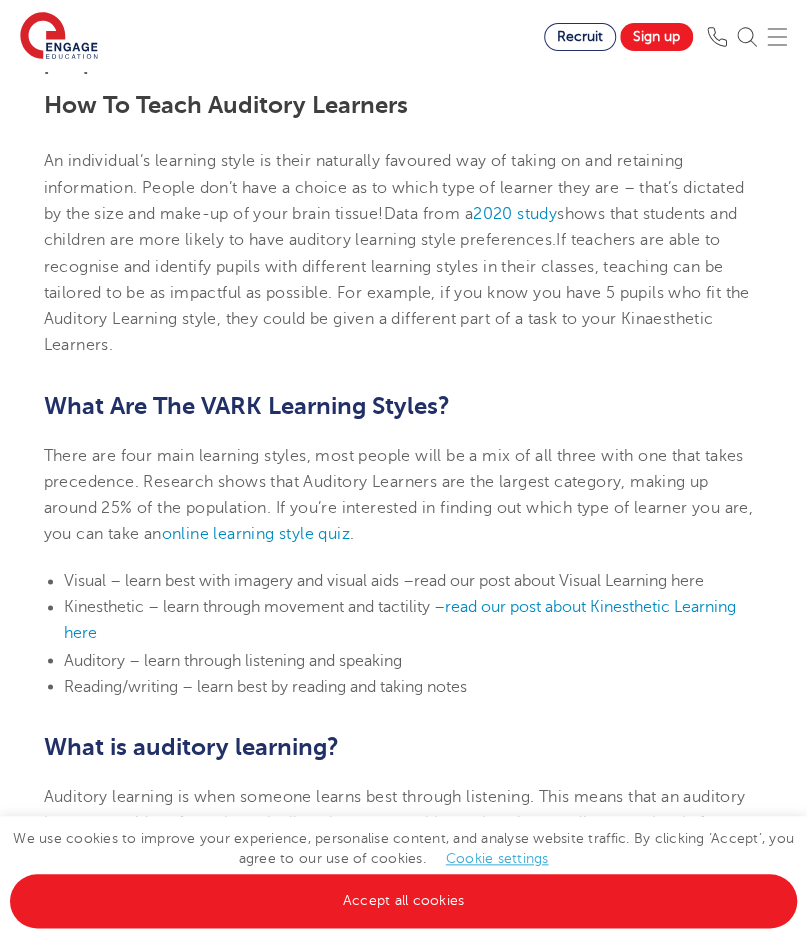 scroll, scrollTop: 552, scrollLeft: 0, axis: vertical 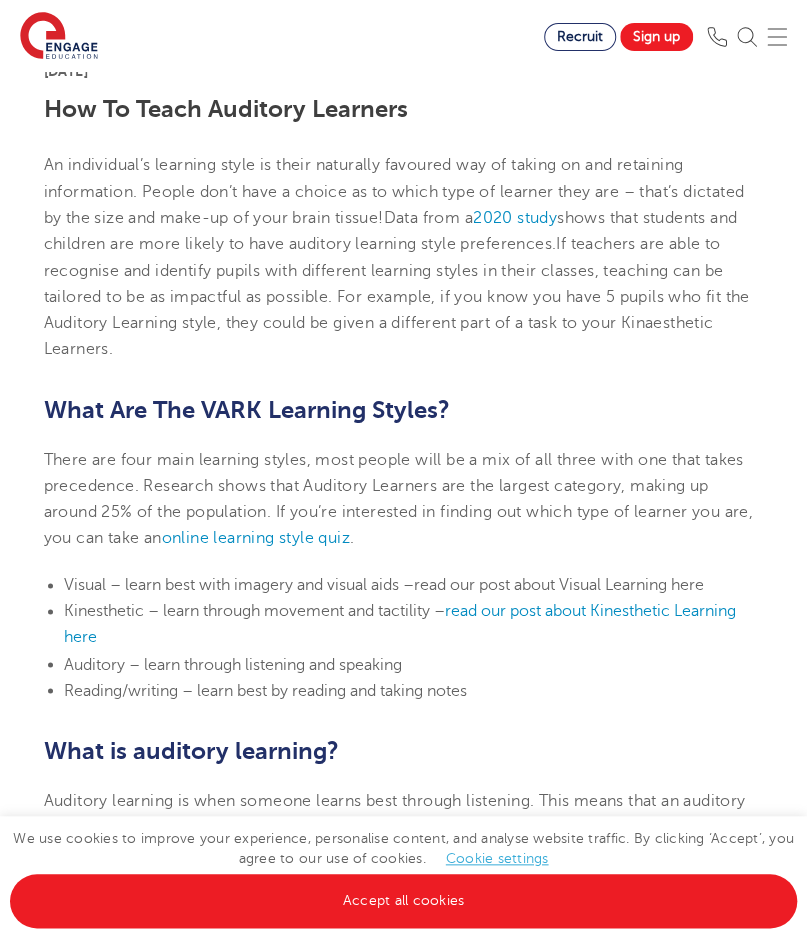click on "[DATE] How To Teach Auditory Learners An individual’s learning style is their naturally favoured way of taking on and retaining information. People don’t have a choice as to which type of learner they are – that’s dictated by the size and make-up of your brain tissue!  Data from a  2020 study  shows that students and children are more likely to have auditory learning style preferences.  If teachers are able to recognise and identify pupils with different learning styles in their classes, teaching can be tailored to be as impactful as possible. For example, if you know you have 5 pupils who fit the Auditory Learning style, they could be given a different part of a task to your Kinaesthetic Learners. What Are The VARK Learning Styles?  online learning style quiz . Visual – learn best with imagery and visual aids –  read our post about Visual Learning here Kinesthetic – learn through movement and tactility –  read our post about Kinesthetic Learning here What is auditory learning?" at bounding box center [404, 2832] 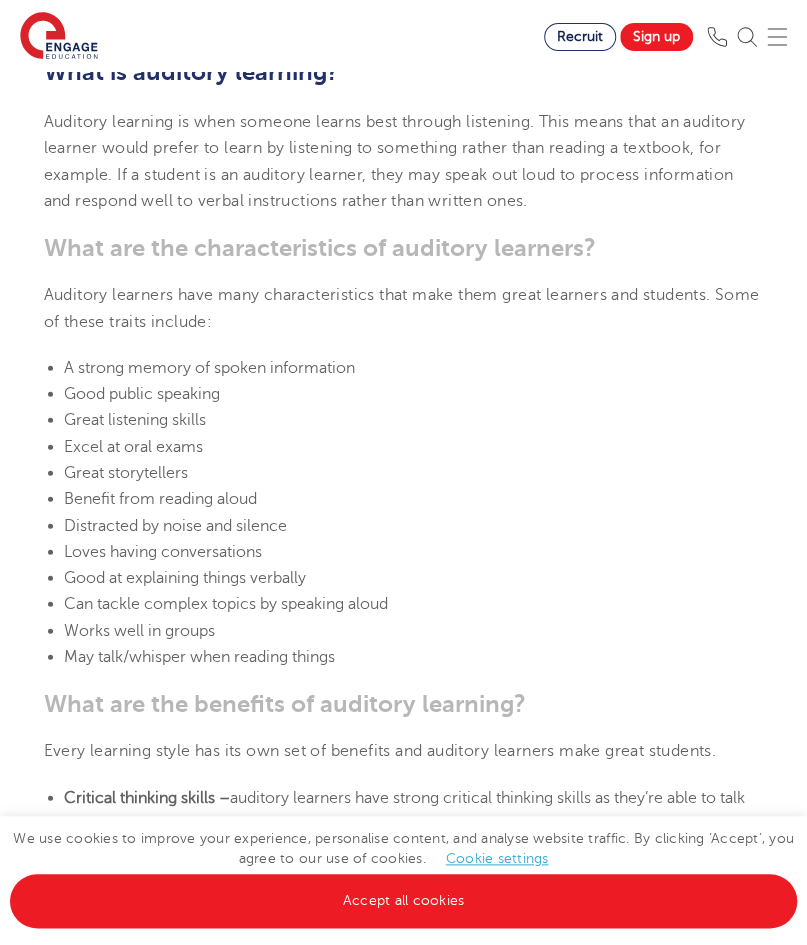 scroll, scrollTop: 1232, scrollLeft: 0, axis: vertical 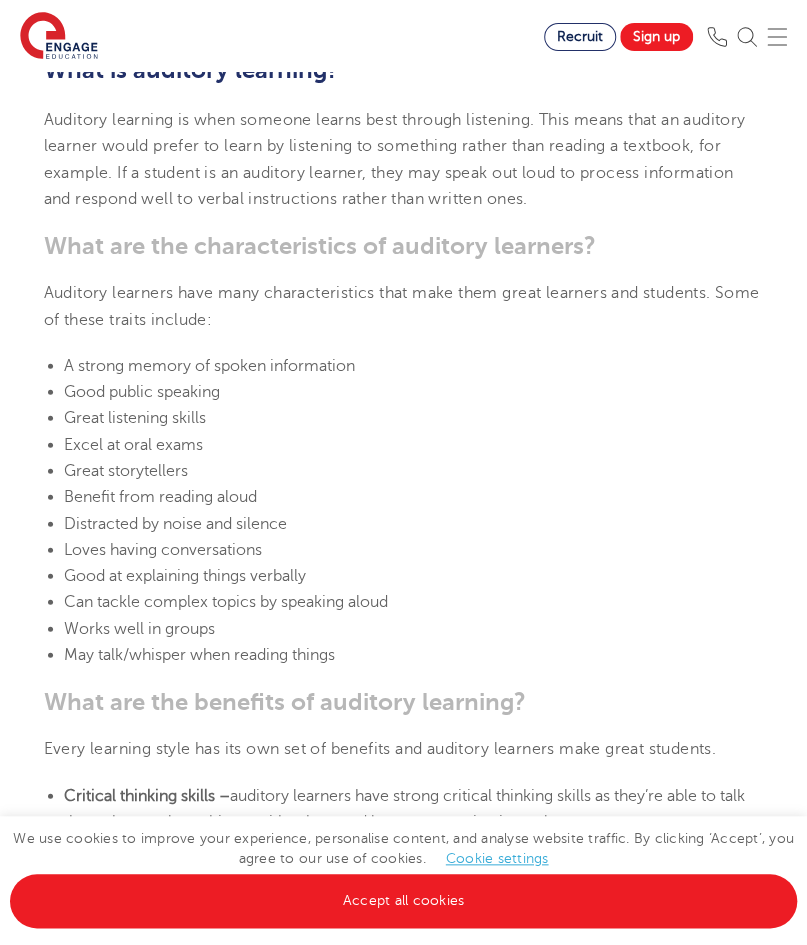 click on "Great storytellers" at bounding box center [126, 471] 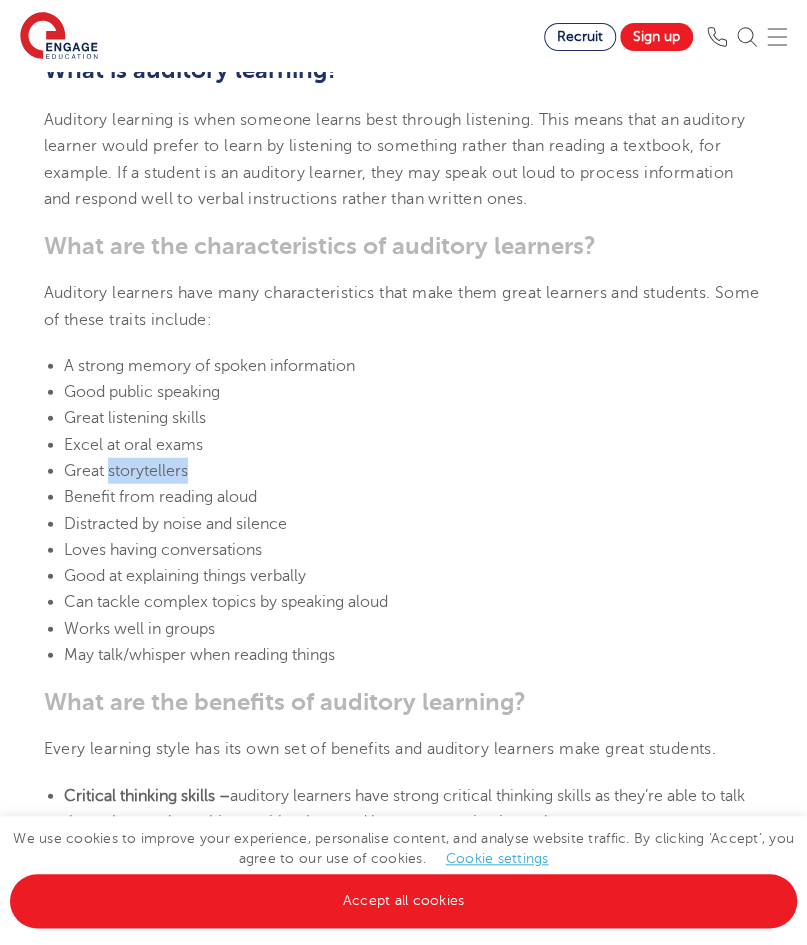 click on "Great storytellers" at bounding box center [126, 471] 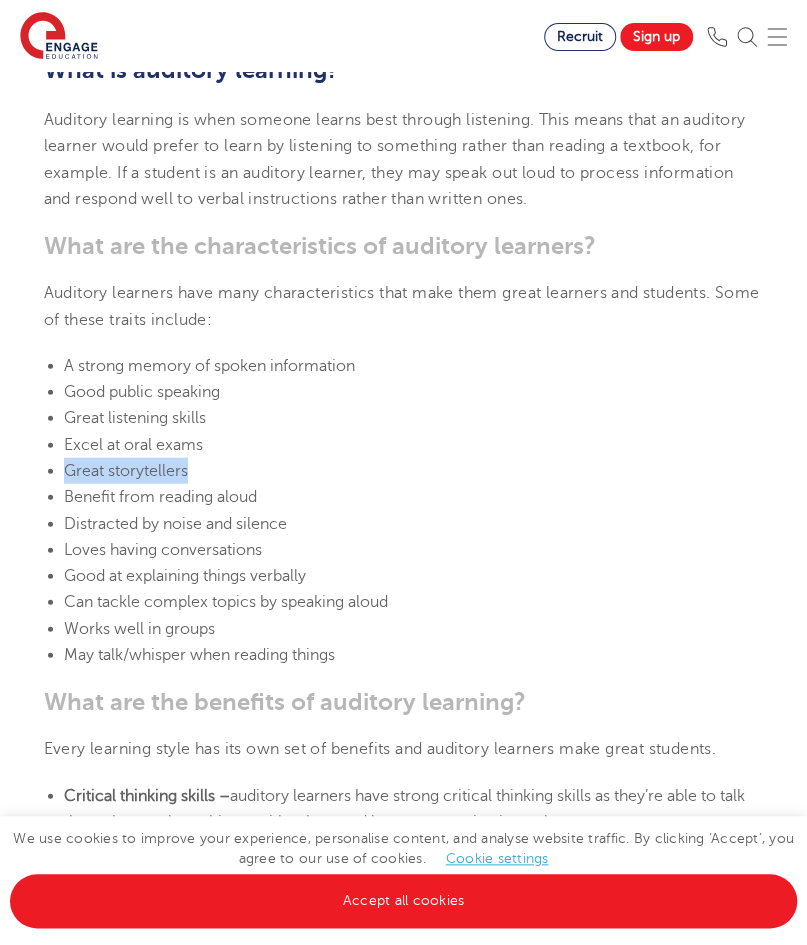 drag, startPoint x: 146, startPoint y: 479, endPoint x: 135, endPoint y: 501, distance: 24.596748 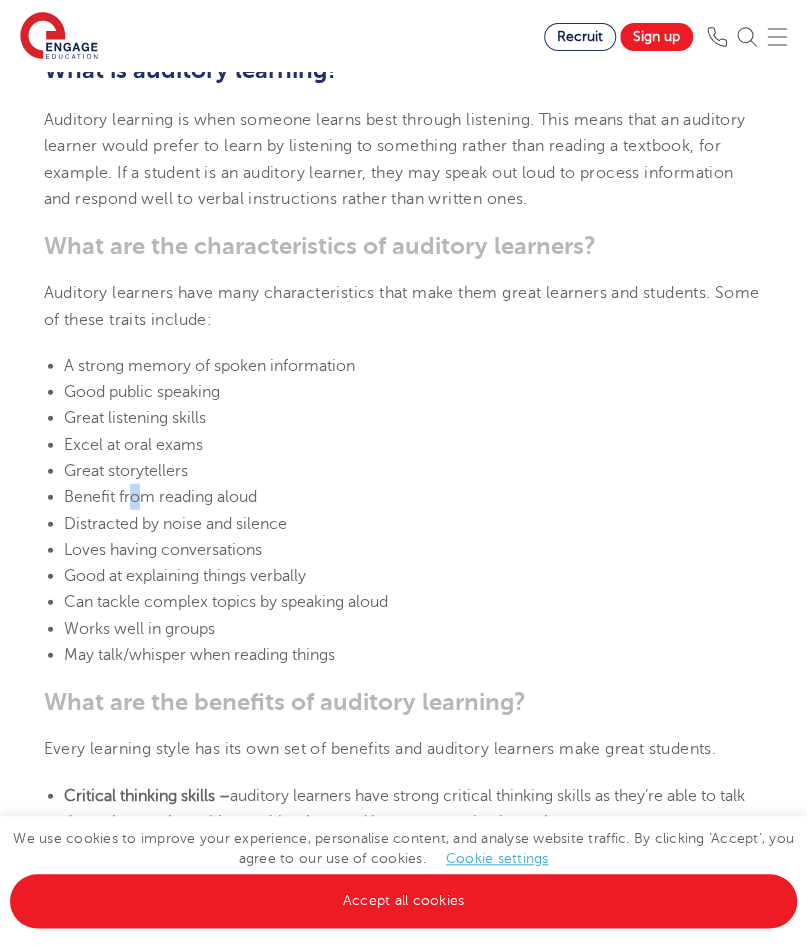 click on "Benefit from reading aloud" at bounding box center [160, 497] 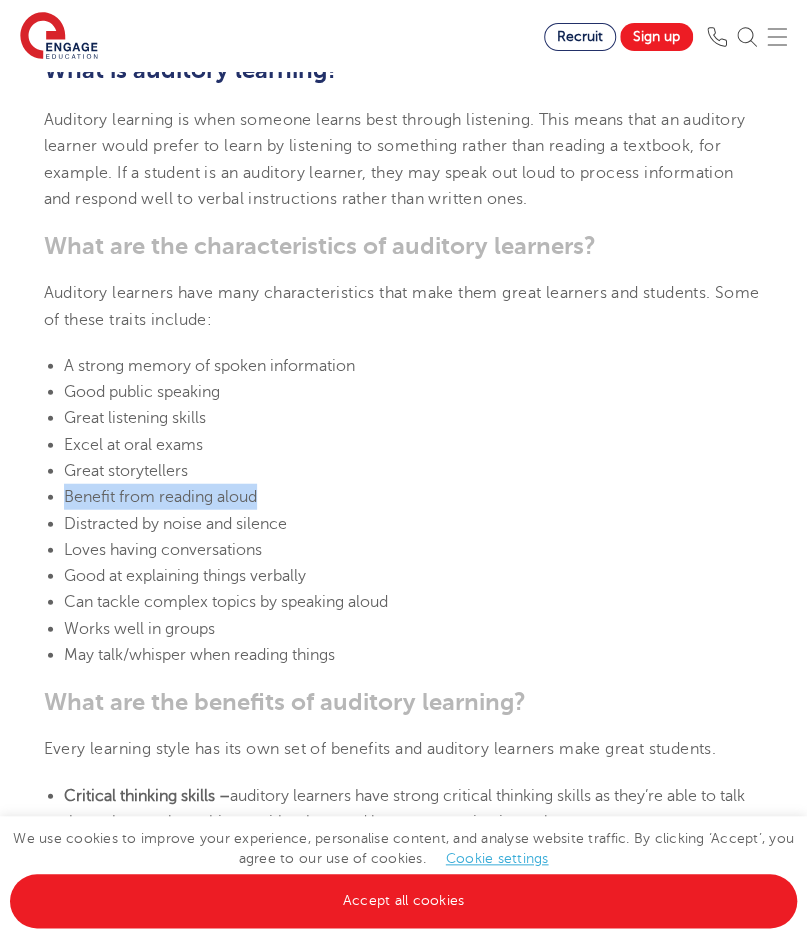drag, startPoint x: 135, startPoint y: 501, endPoint x: 112, endPoint y: 521, distance: 30.479502 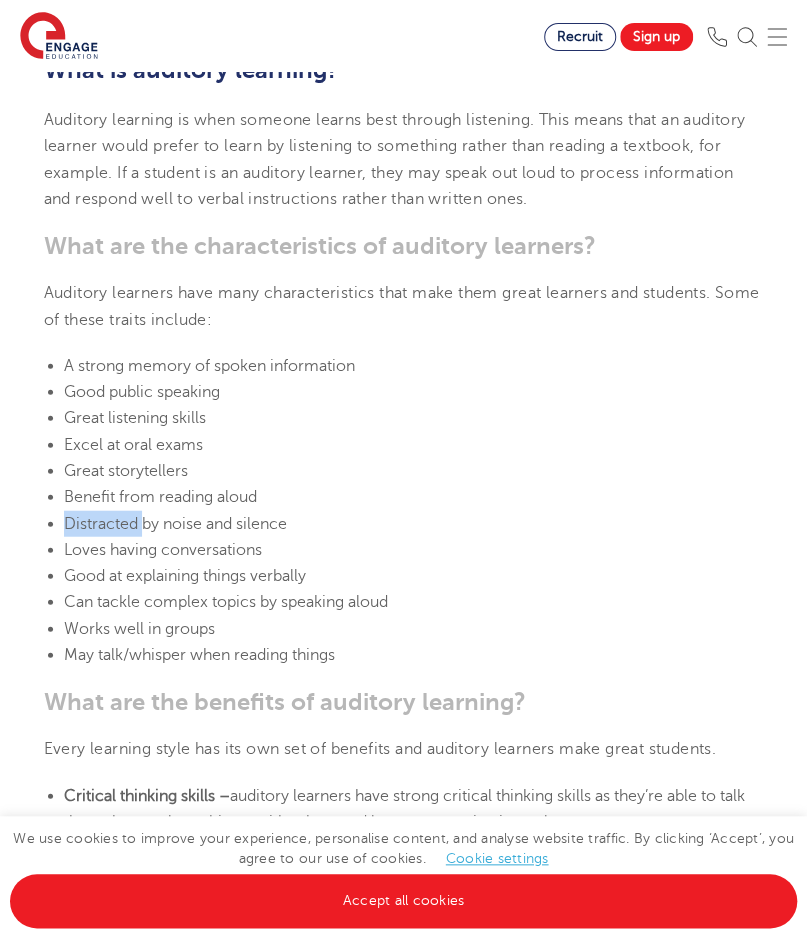 click on "Distracted by noise and silence" at bounding box center (175, 524) 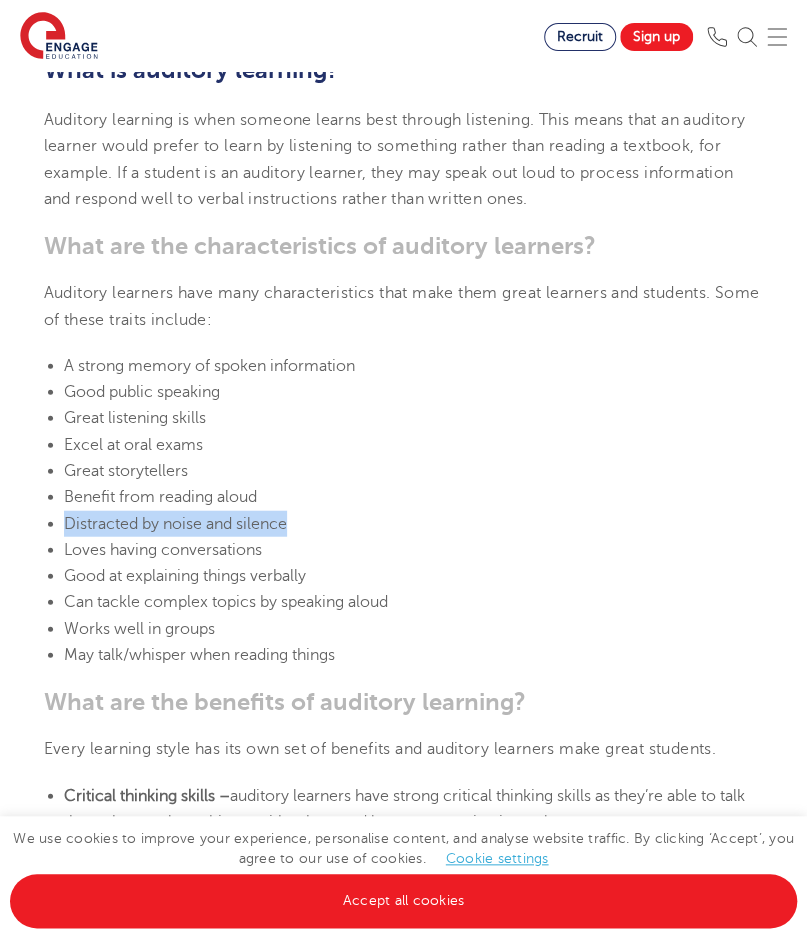 click on "Distracted by noise and silence" at bounding box center [175, 524] 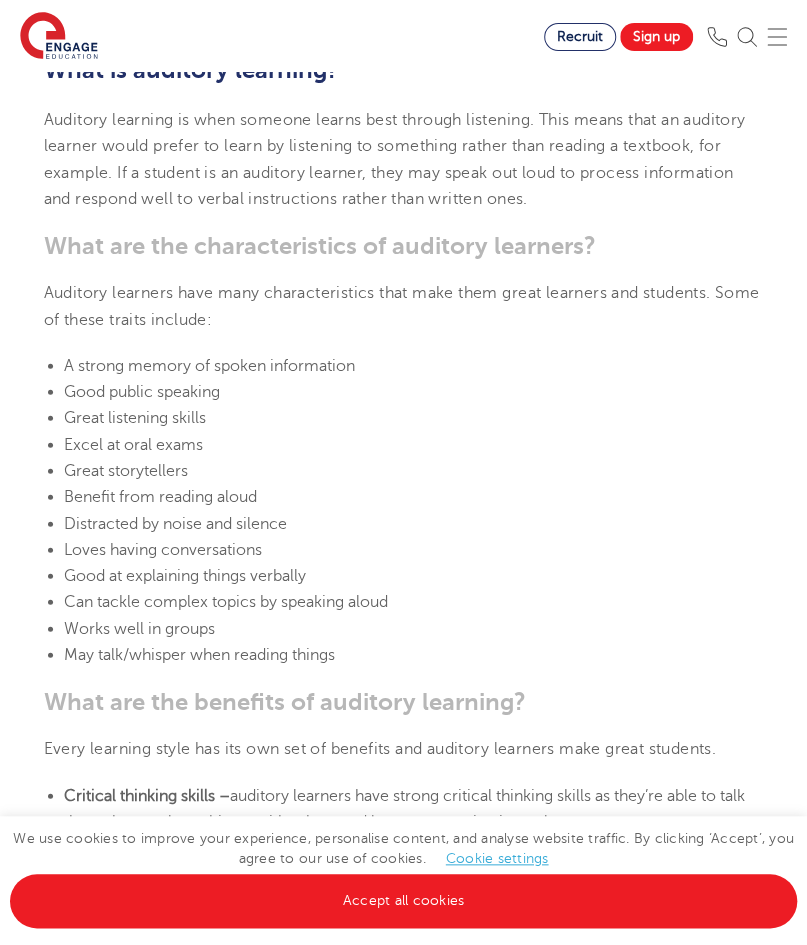 click on "Loves having conversations" at bounding box center [163, 550] 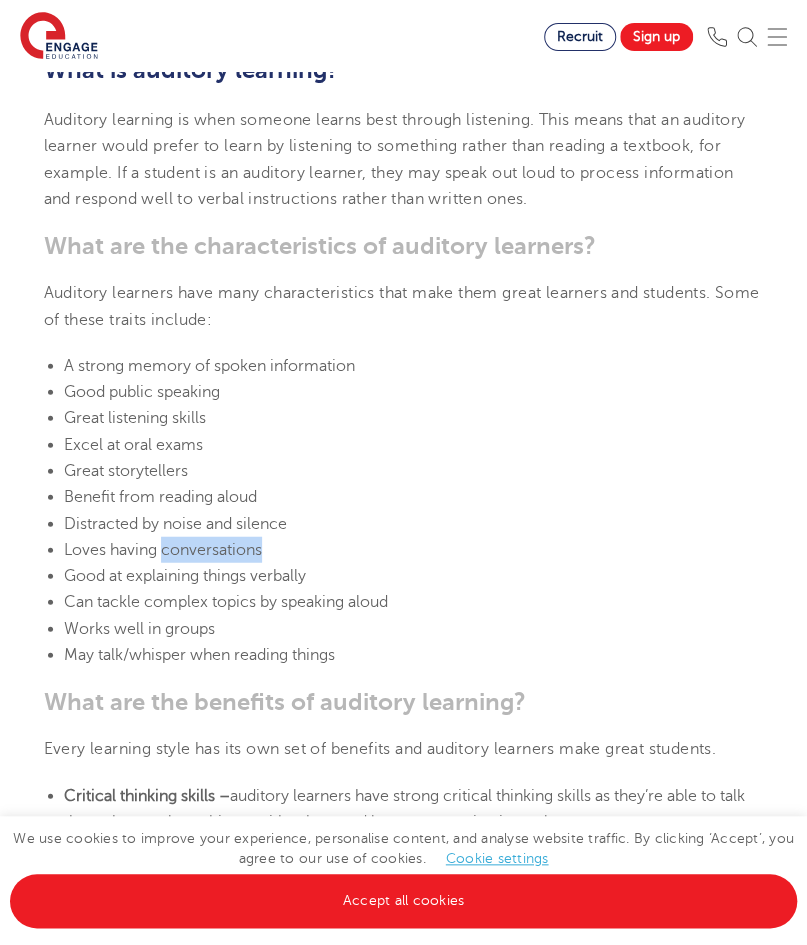 click on "Loves having conversations" at bounding box center [163, 550] 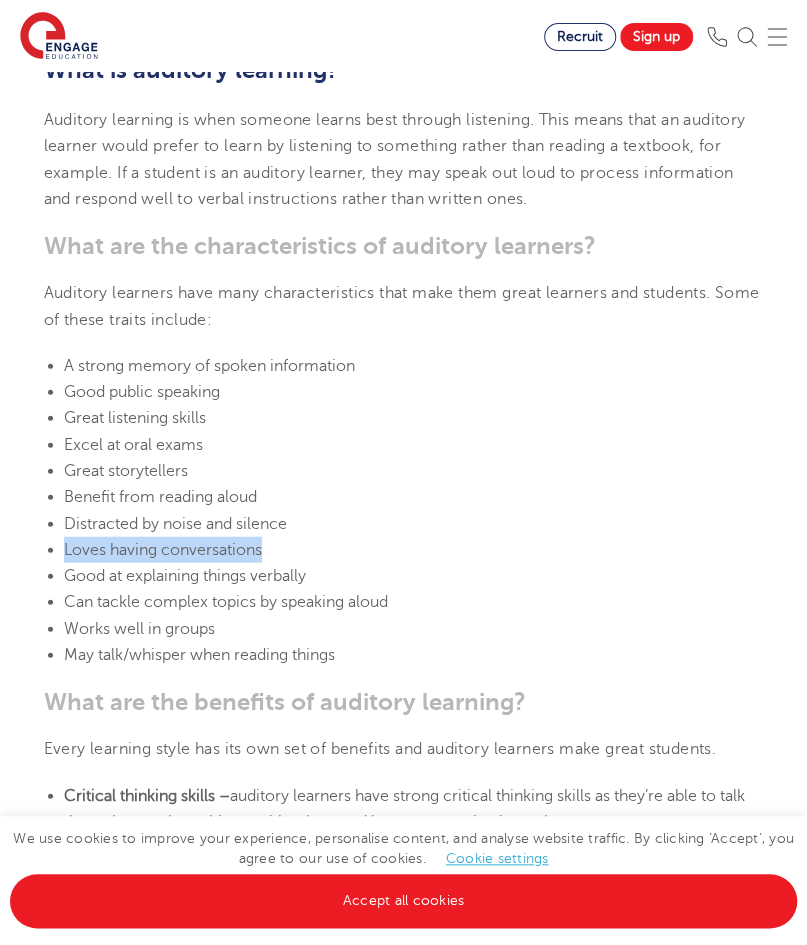 click on "Loves having conversations" at bounding box center [163, 550] 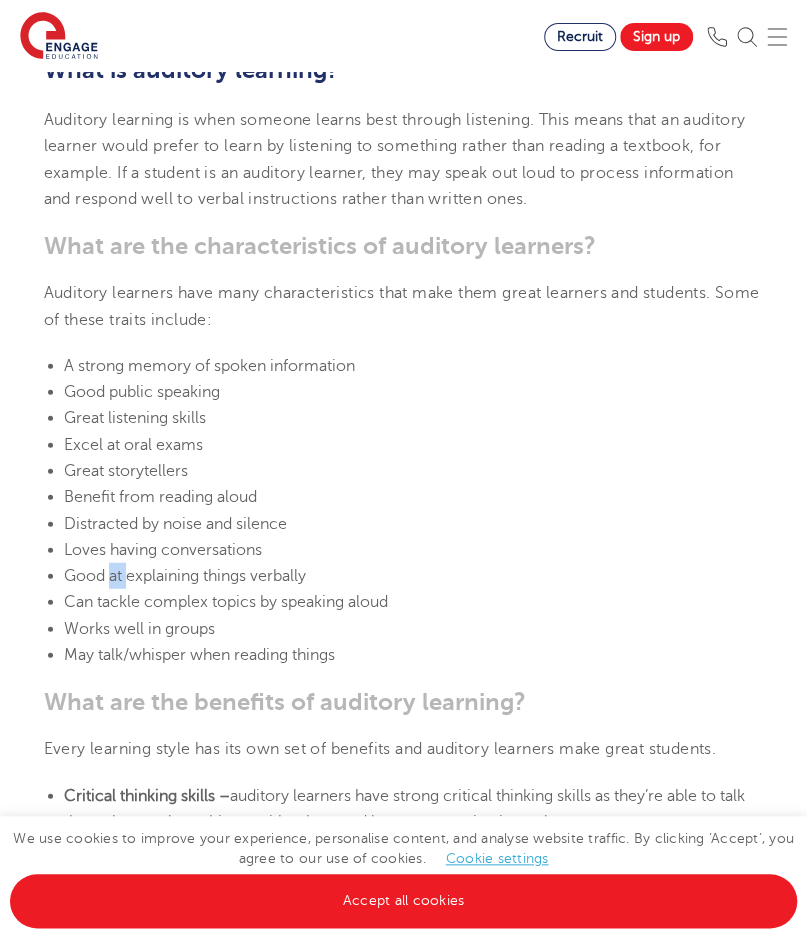 click on "Good at explaining things verbally" at bounding box center [414, 576] 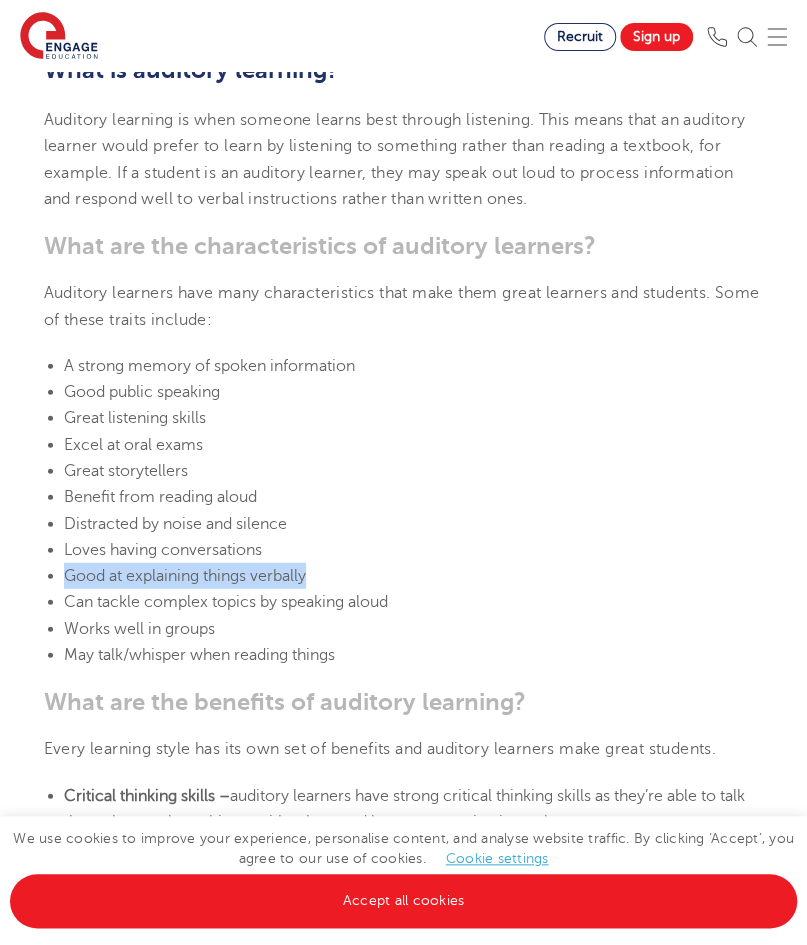 click on "Good at explaining things verbally" at bounding box center (414, 576) 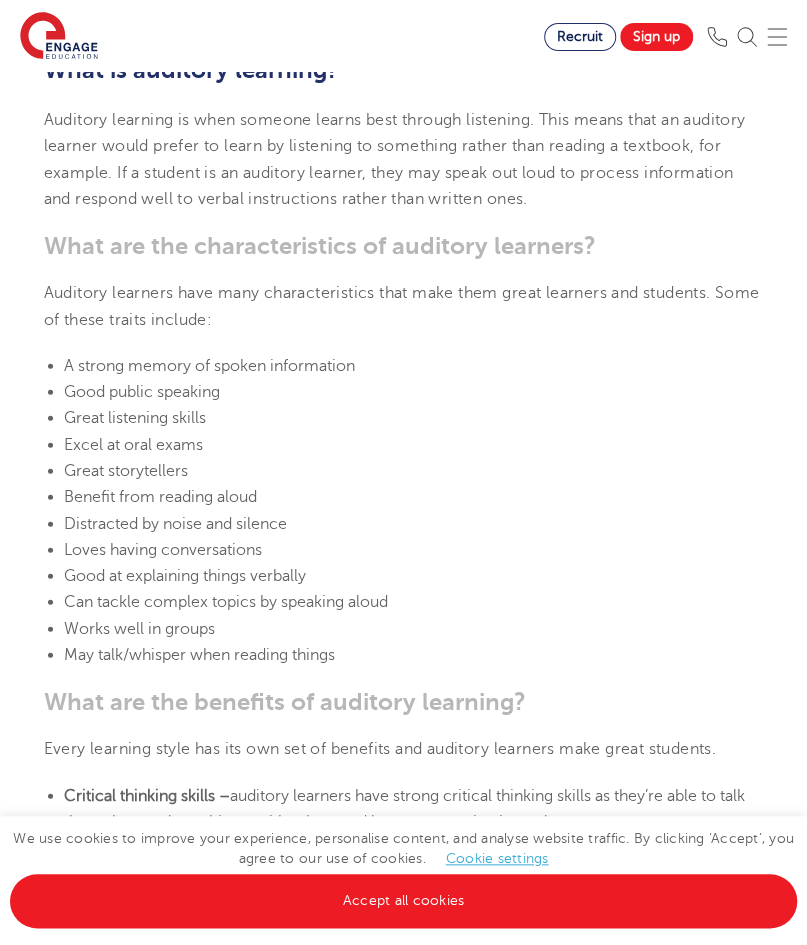drag, startPoint x: 117, startPoint y: 587, endPoint x: 74, endPoint y: 481, distance: 114.38969 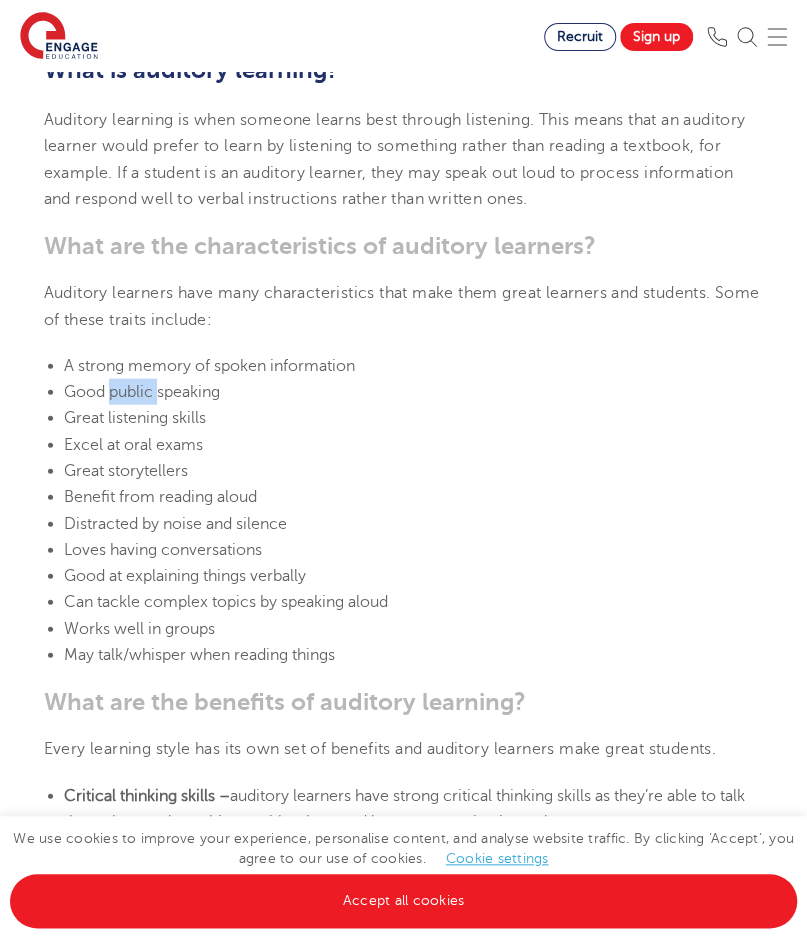 click on "Good public speaking" at bounding box center [414, 392] 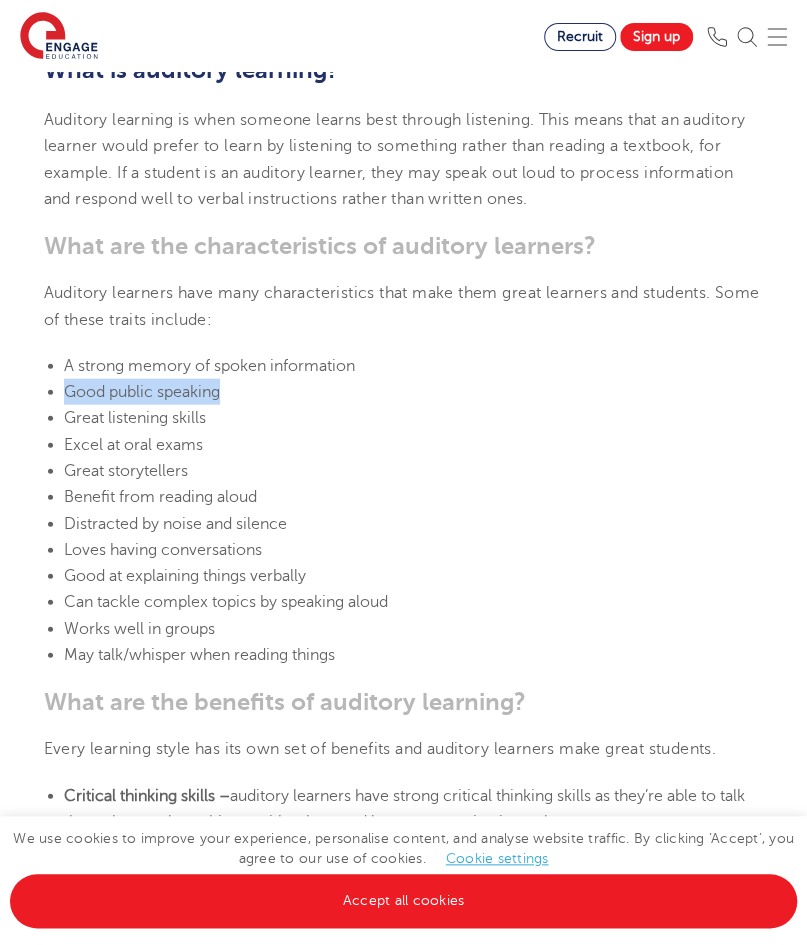 click on "Good public speaking" at bounding box center [414, 392] 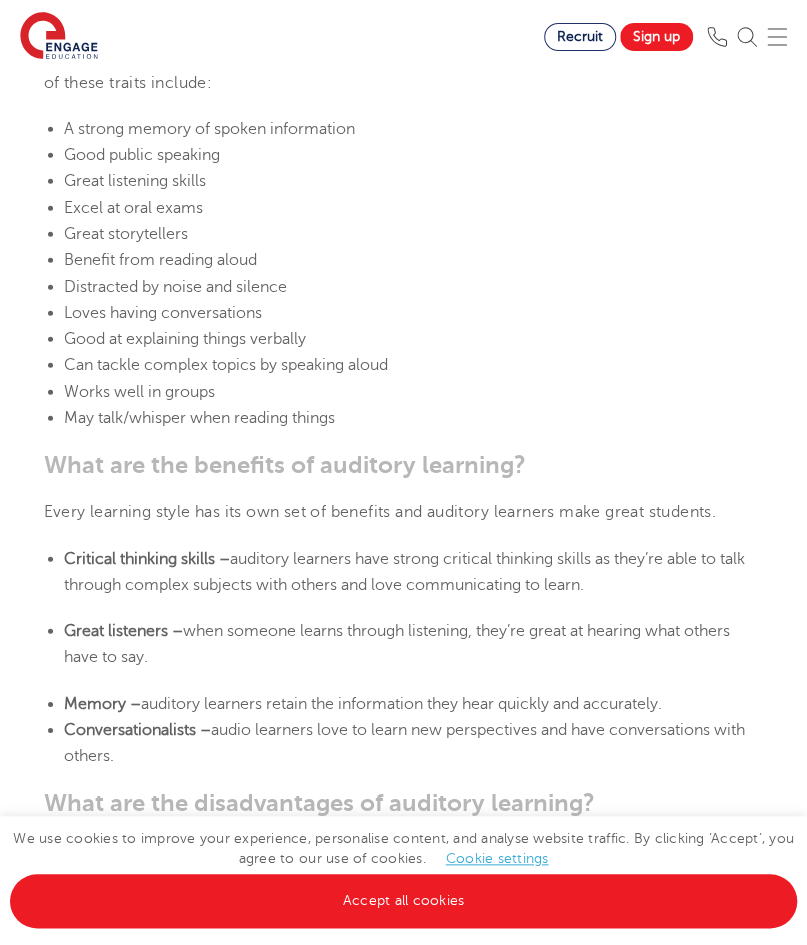 scroll, scrollTop: 1552, scrollLeft: 0, axis: vertical 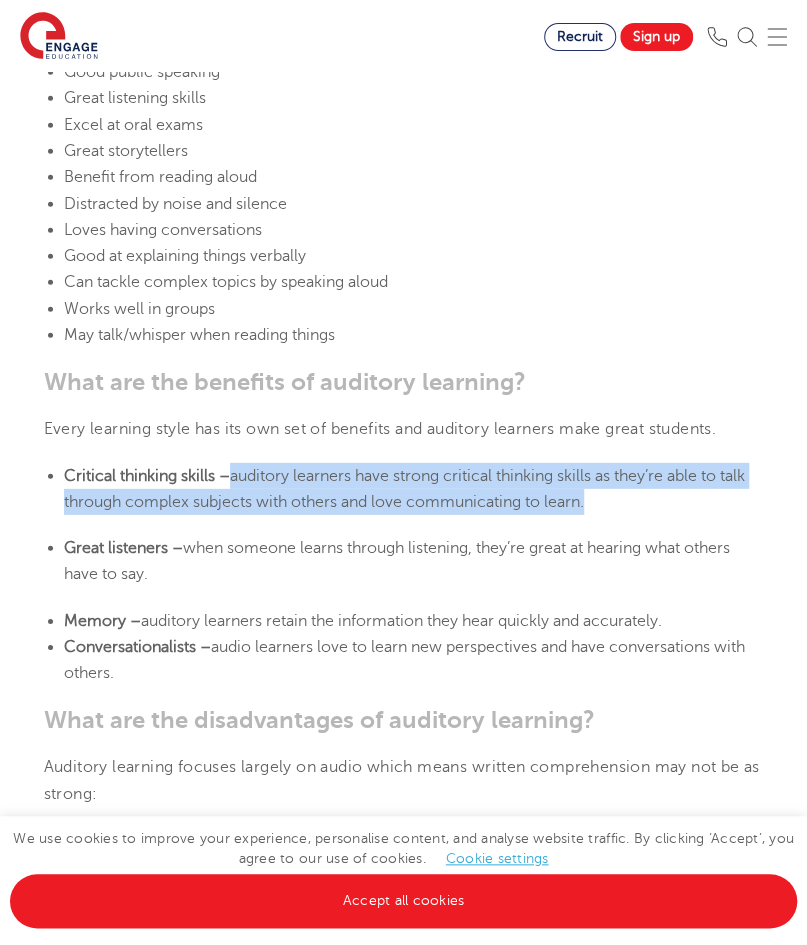 drag, startPoint x: 235, startPoint y: 476, endPoint x: 800, endPoint y: 506, distance: 565.7959 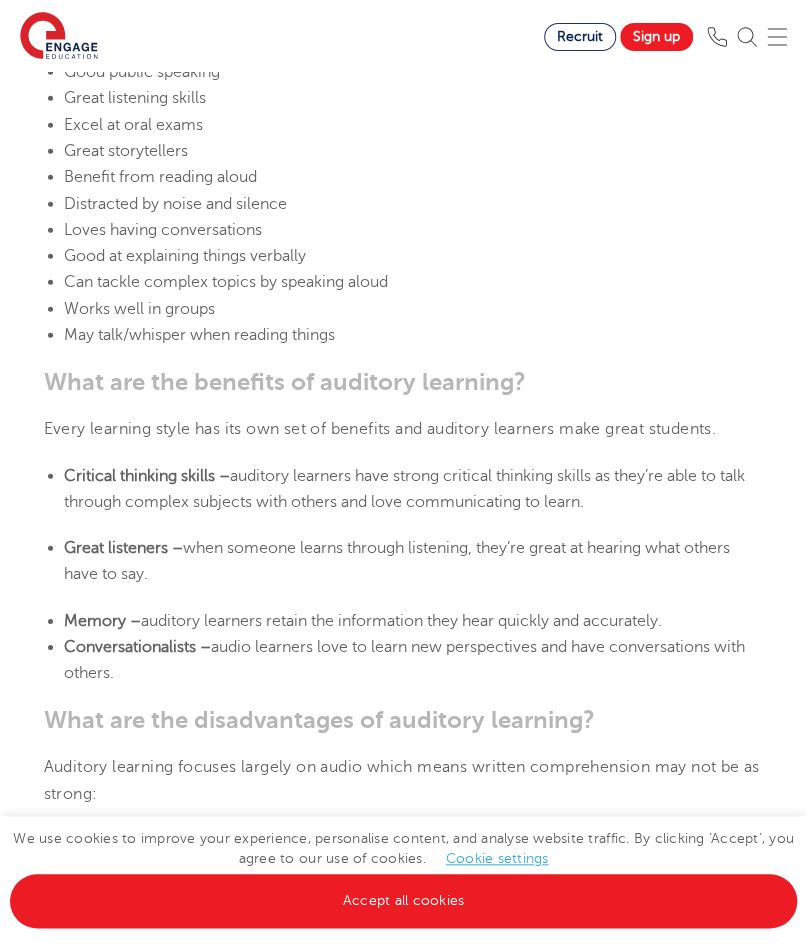click on "auditory learners retain the information they hear quickly and accurately." at bounding box center (401, 621) 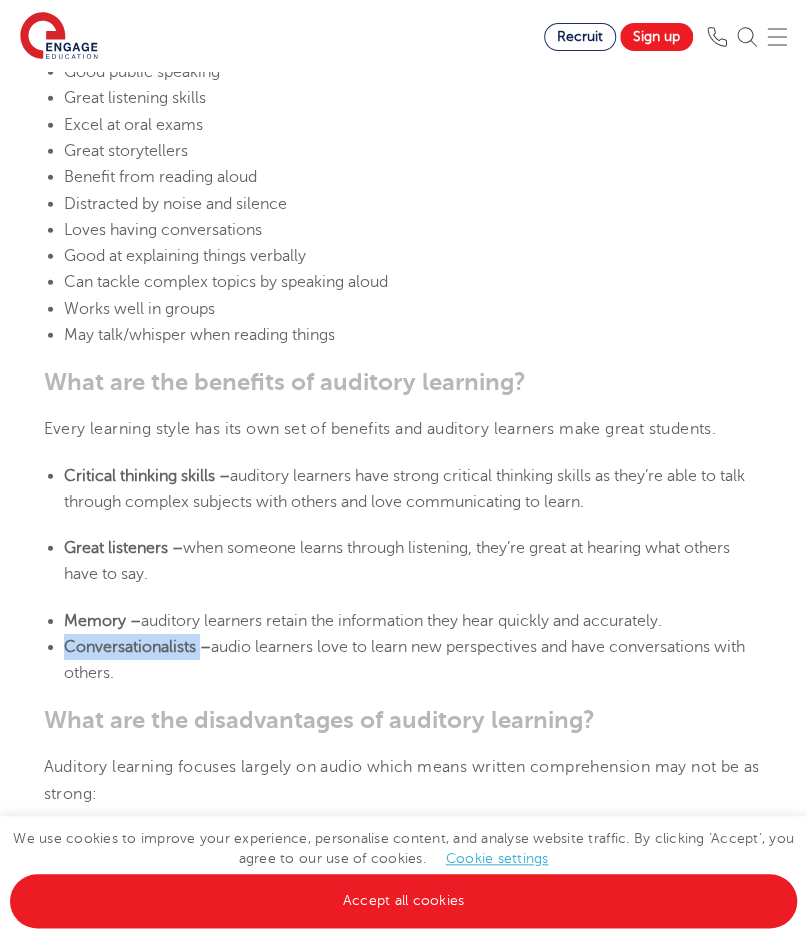 click on "Conversationalists –" at bounding box center (137, 647) 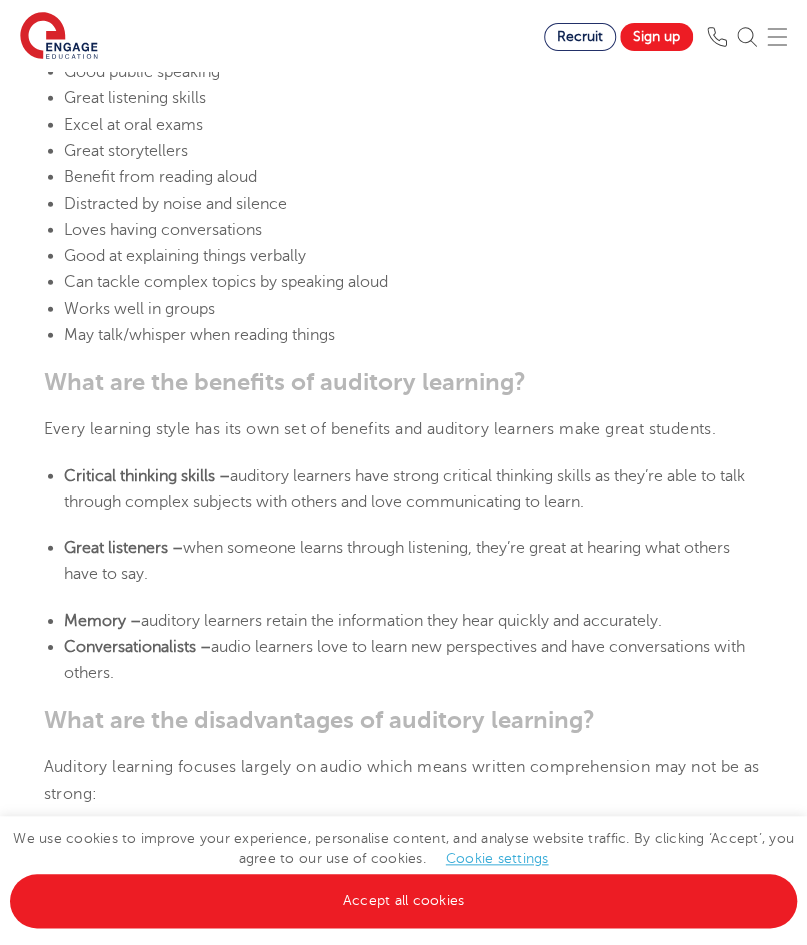 click on "audio learners love to learn new perspectives and have conversations with others." at bounding box center (404, 660) 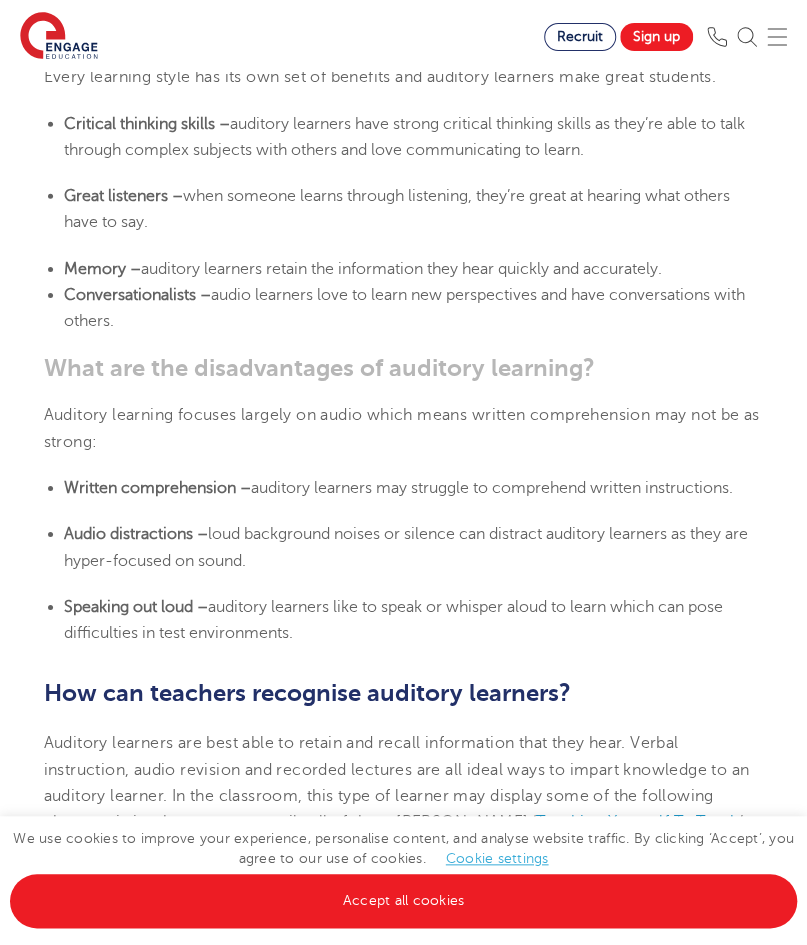 scroll, scrollTop: 1907, scrollLeft: 0, axis: vertical 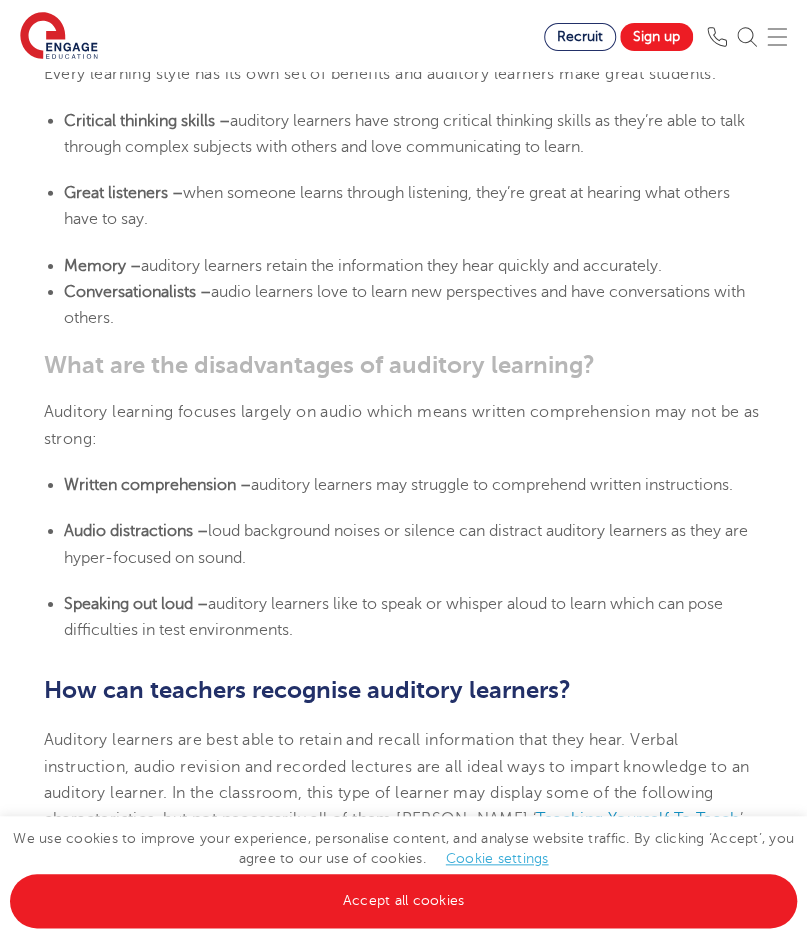 click on "auditory learners like to speak or whisper aloud to learn which can pose difficulties in test environments." at bounding box center (393, 617) 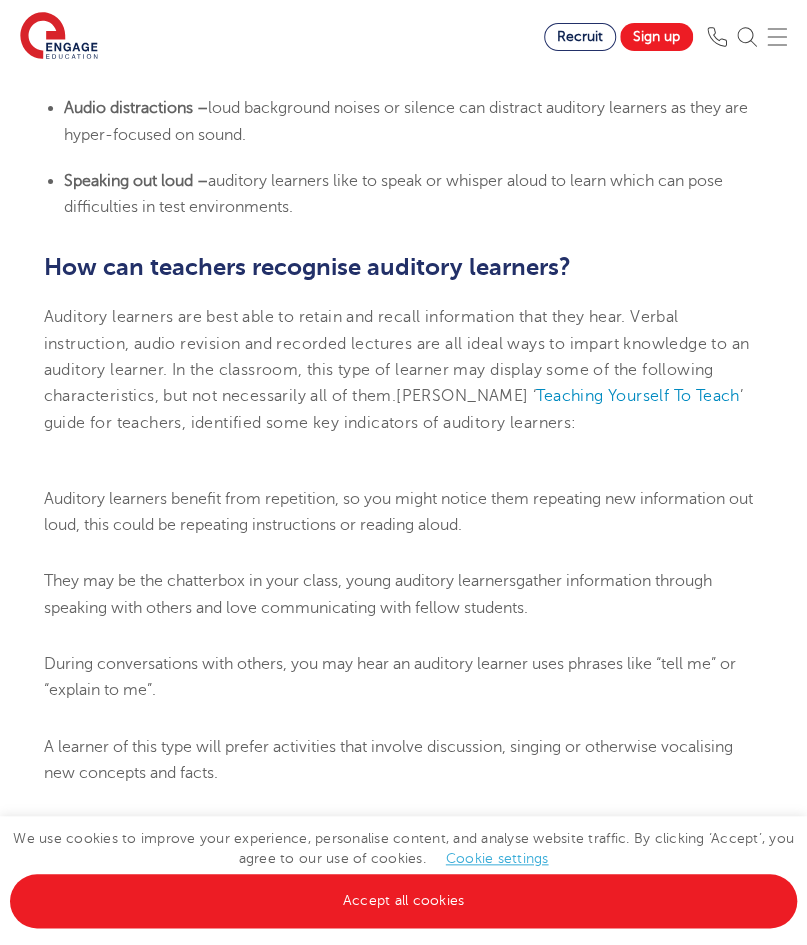 scroll, scrollTop: 2332, scrollLeft: 0, axis: vertical 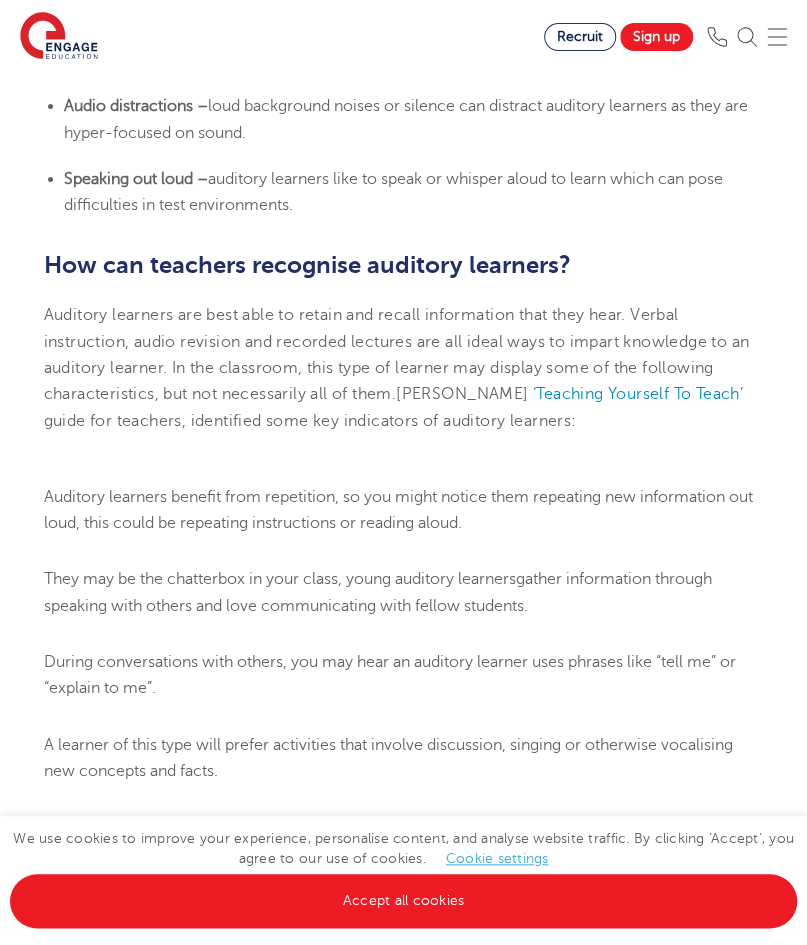 click on "Auditory learners are best able to retain and recall information that they hear. Verbal instruction, audio revision and recorded lectures are all ideal ways to impart knowledge to an auditory learner. In the classroom, this type of learner may display some of the following characteristics, but not necessarily all of them." at bounding box center [397, 354] 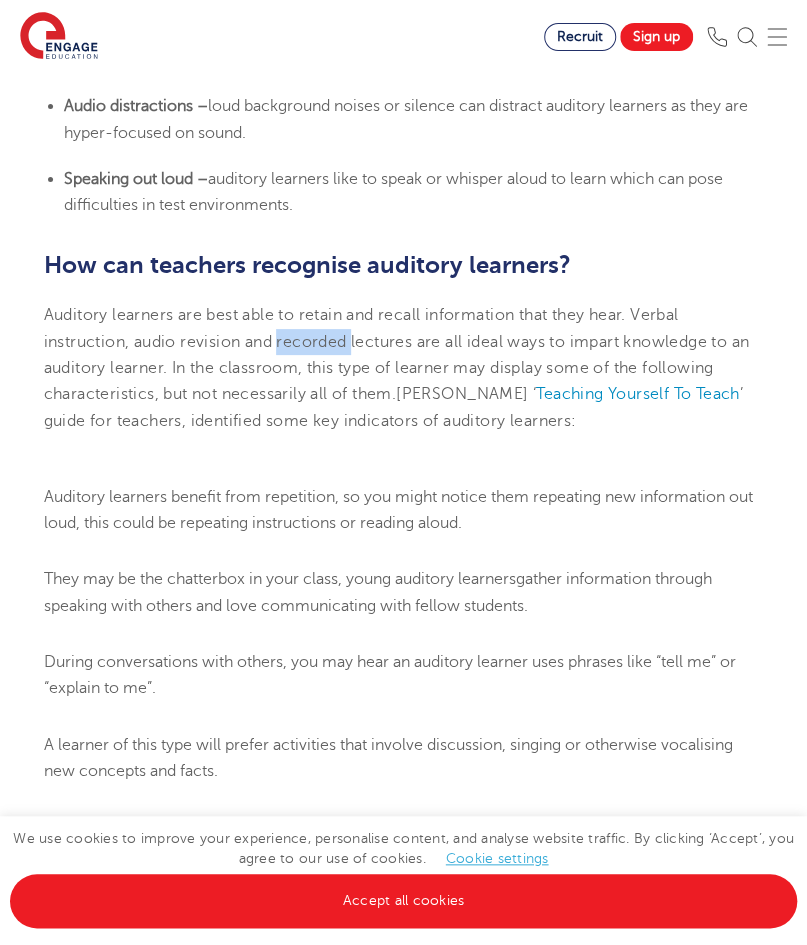 click on "Auditory learners are best able to retain and recall information that they hear. Verbal instruction, audio revision and recorded lectures are all ideal ways to impart knowledge to an auditory learner. In the classroom, this type of learner may display some of the following characteristics, but not necessarily all of them." at bounding box center [397, 354] 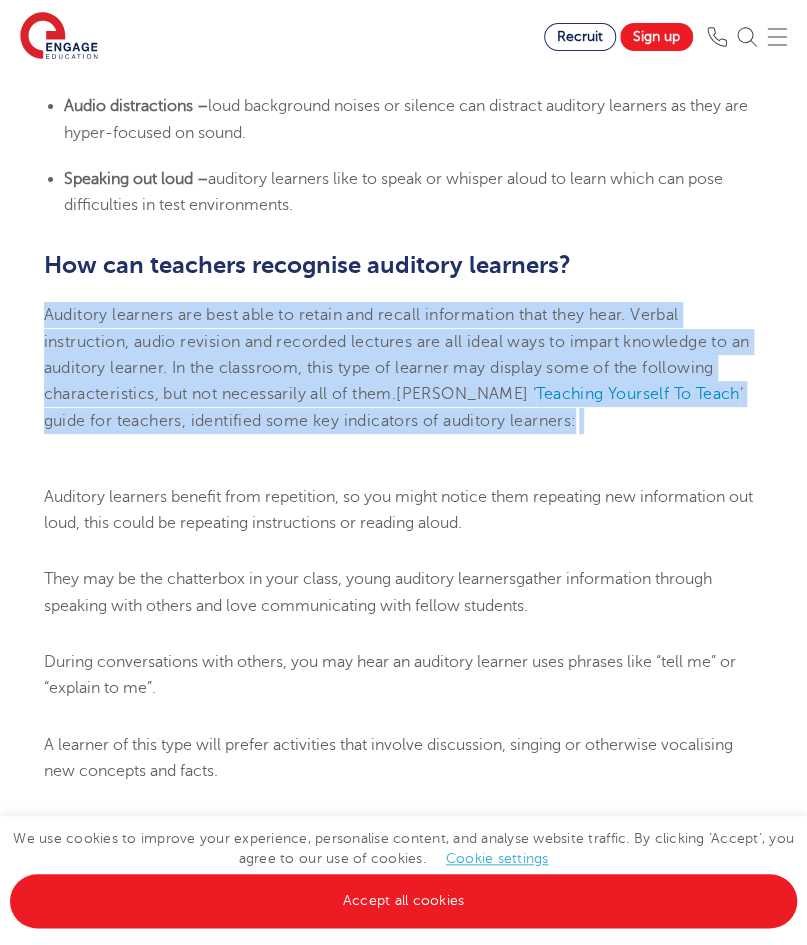 click on "Auditory learners are best able to retain and recall information that they hear. Verbal instruction, audio revision and recorded lectures are all ideal ways to impart knowledge to an auditory learner. In the classroom, this type of learner may display some of the following characteristics, but not necessarily all of them." at bounding box center [397, 354] 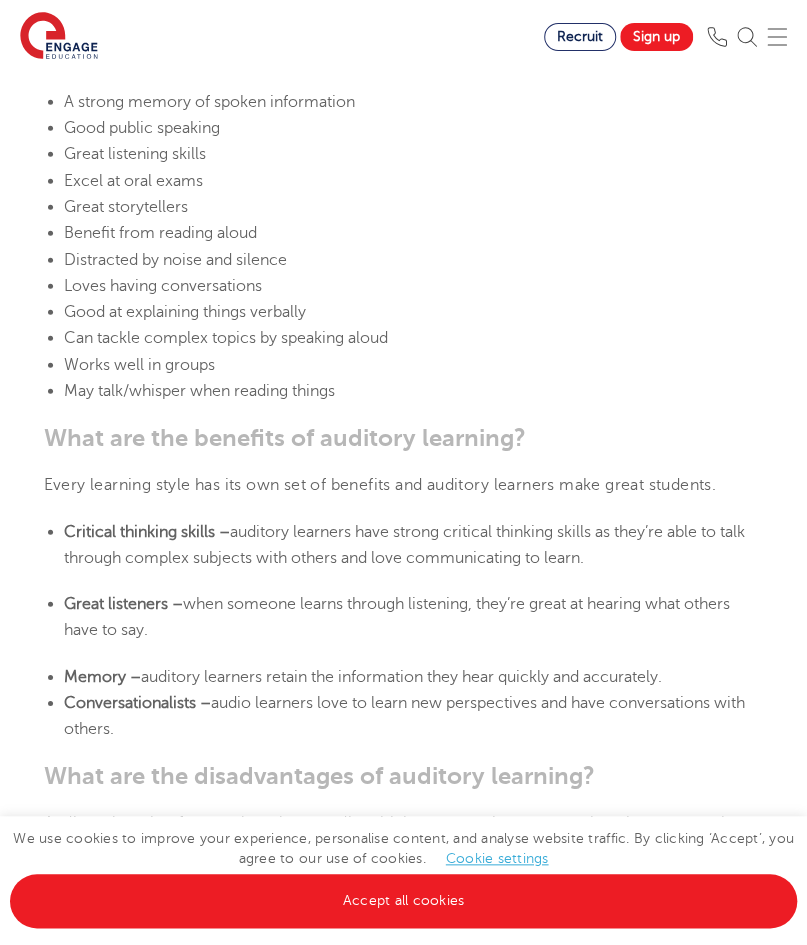 scroll, scrollTop: 1492, scrollLeft: 0, axis: vertical 